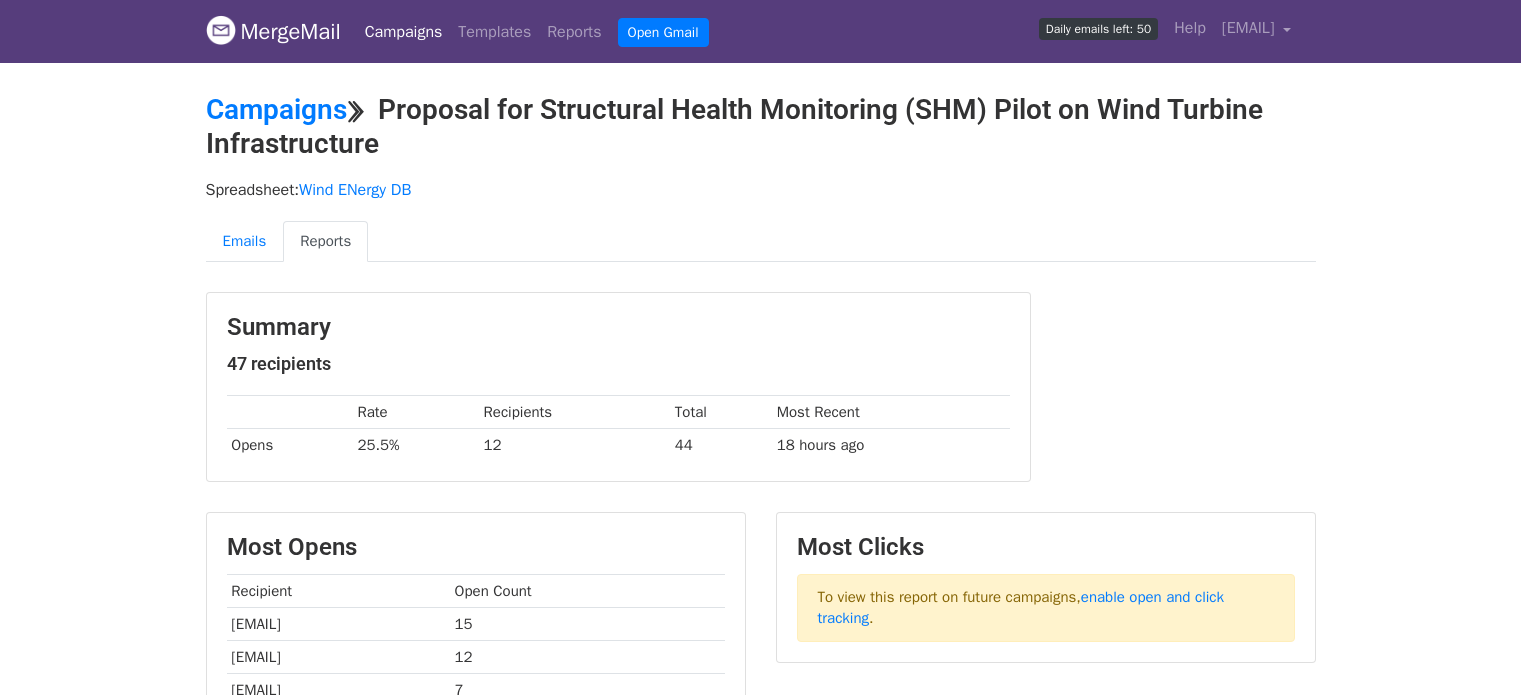 scroll, scrollTop: 0, scrollLeft: 0, axis: both 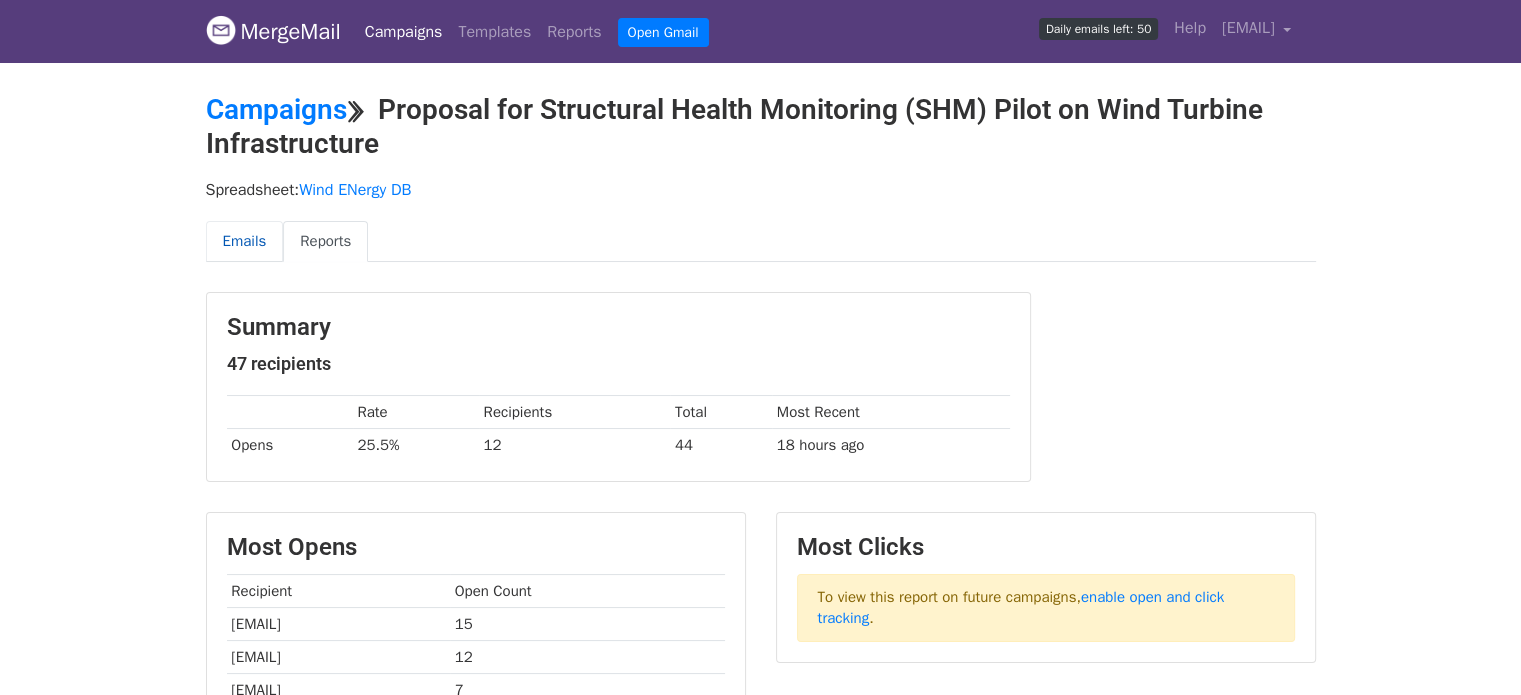 click on "Emails" at bounding box center [245, 241] 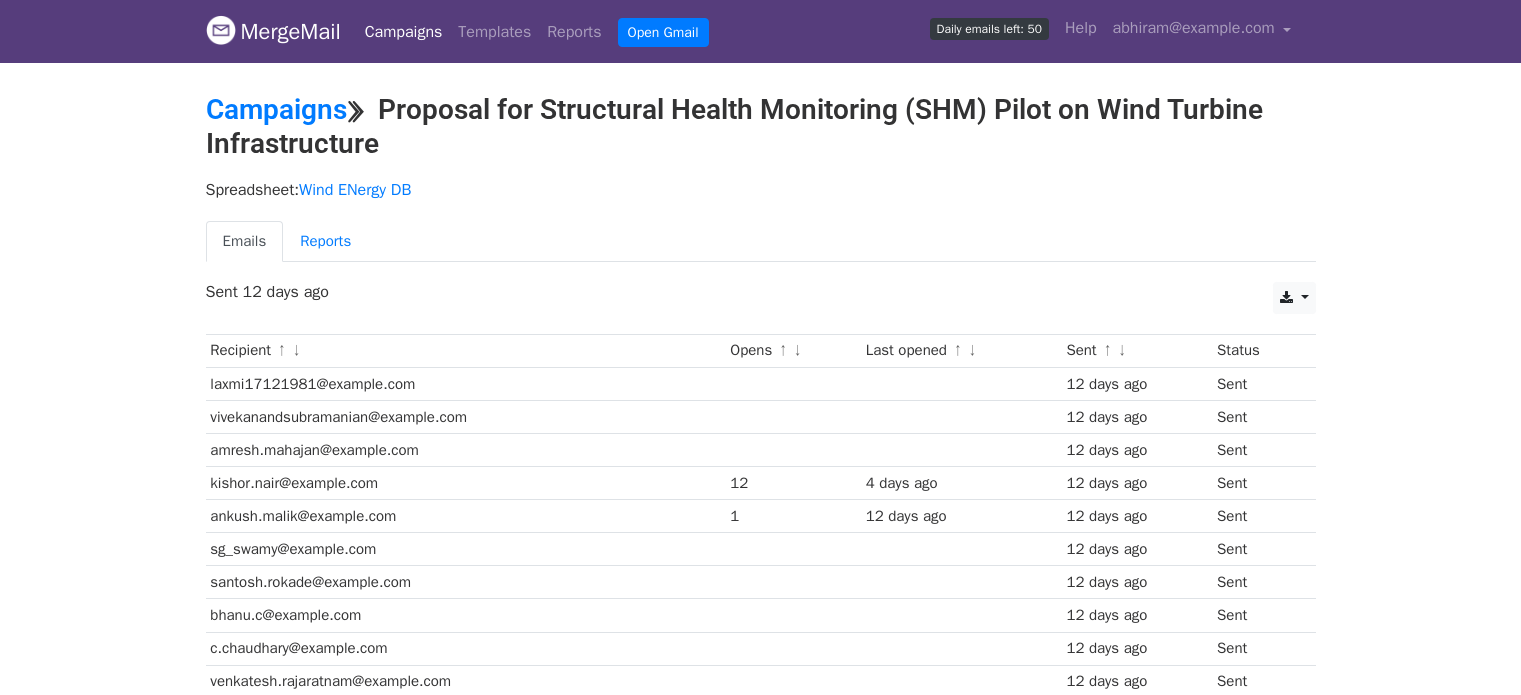 scroll, scrollTop: 0, scrollLeft: 0, axis: both 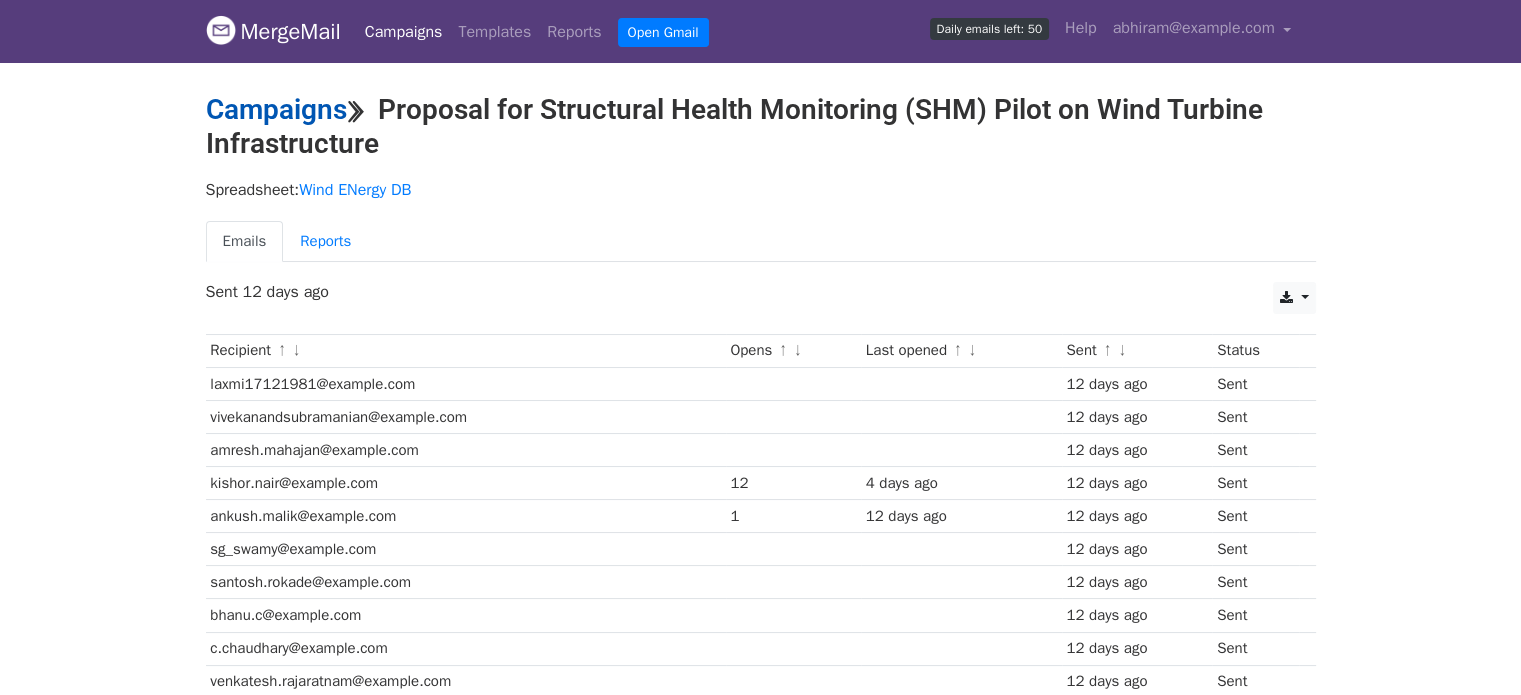 click on "Campaigns" at bounding box center [276, 109] 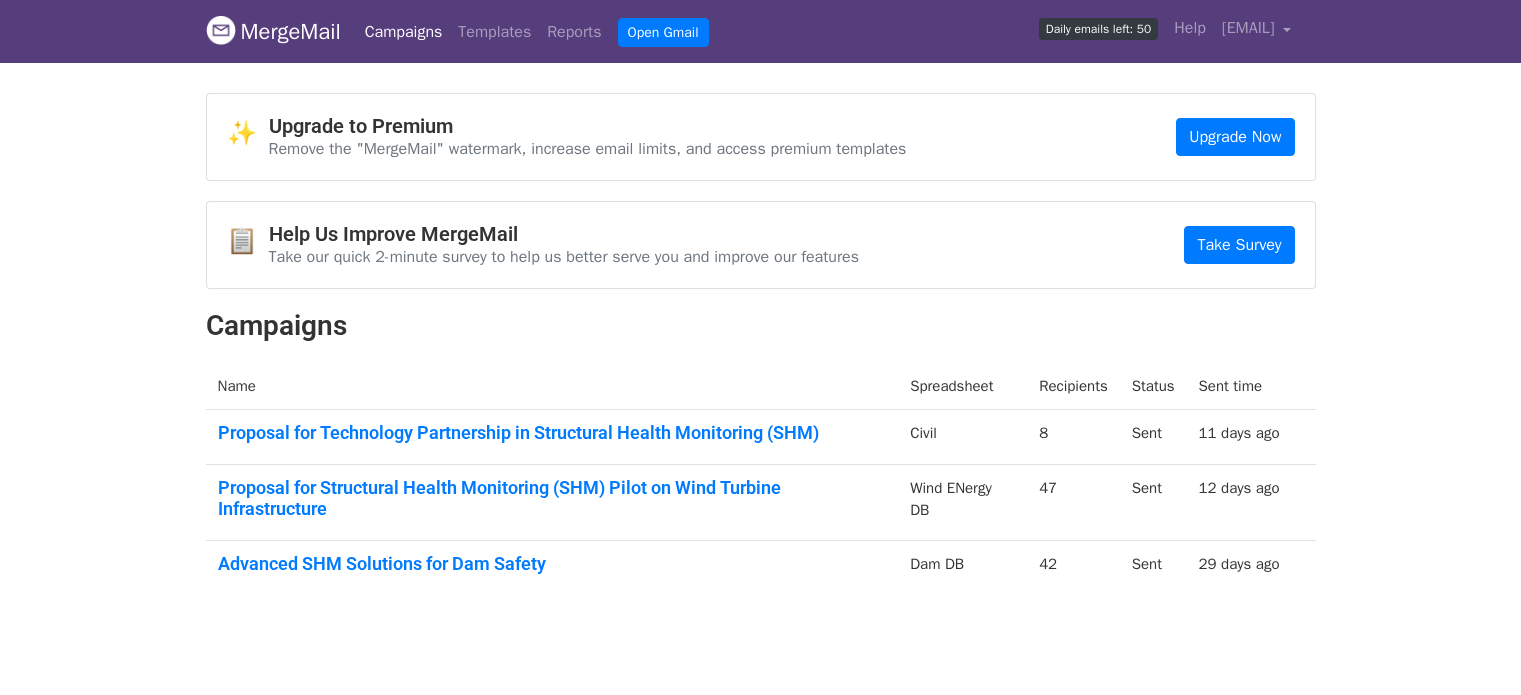 scroll, scrollTop: 0, scrollLeft: 0, axis: both 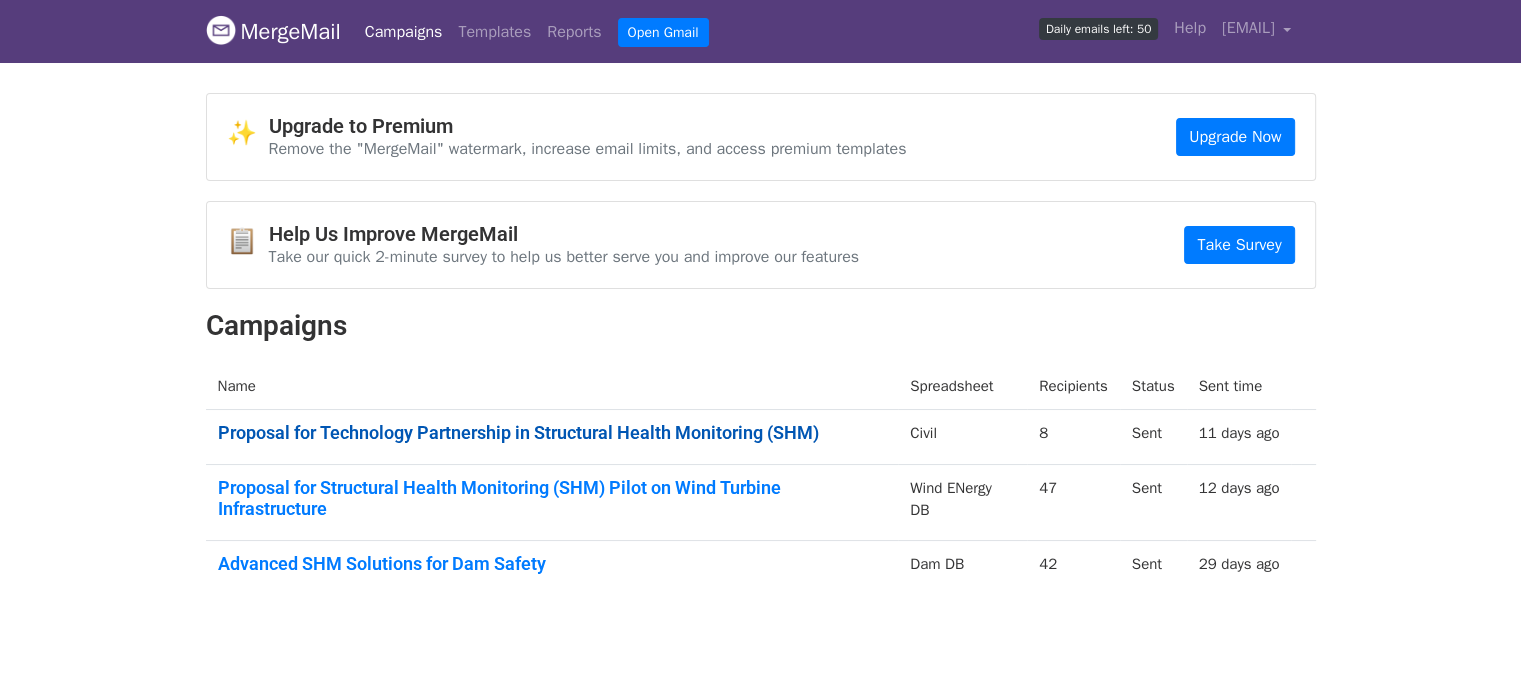 click on "Proposal for Technology Partnership in Structural Health Monitoring (SHM)" at bounding box center (552, 433) 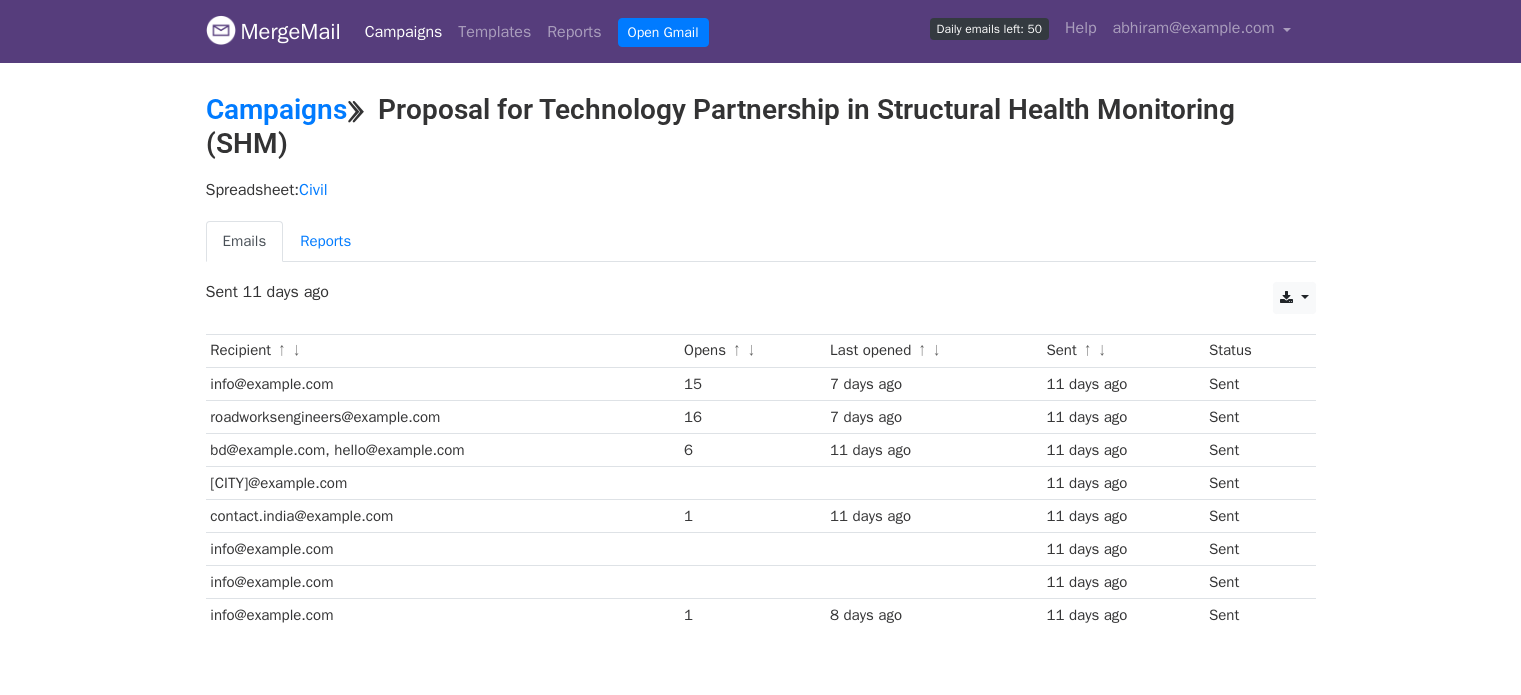 scroll, scrollTop: 0, scrollLeft: 0, axis: both 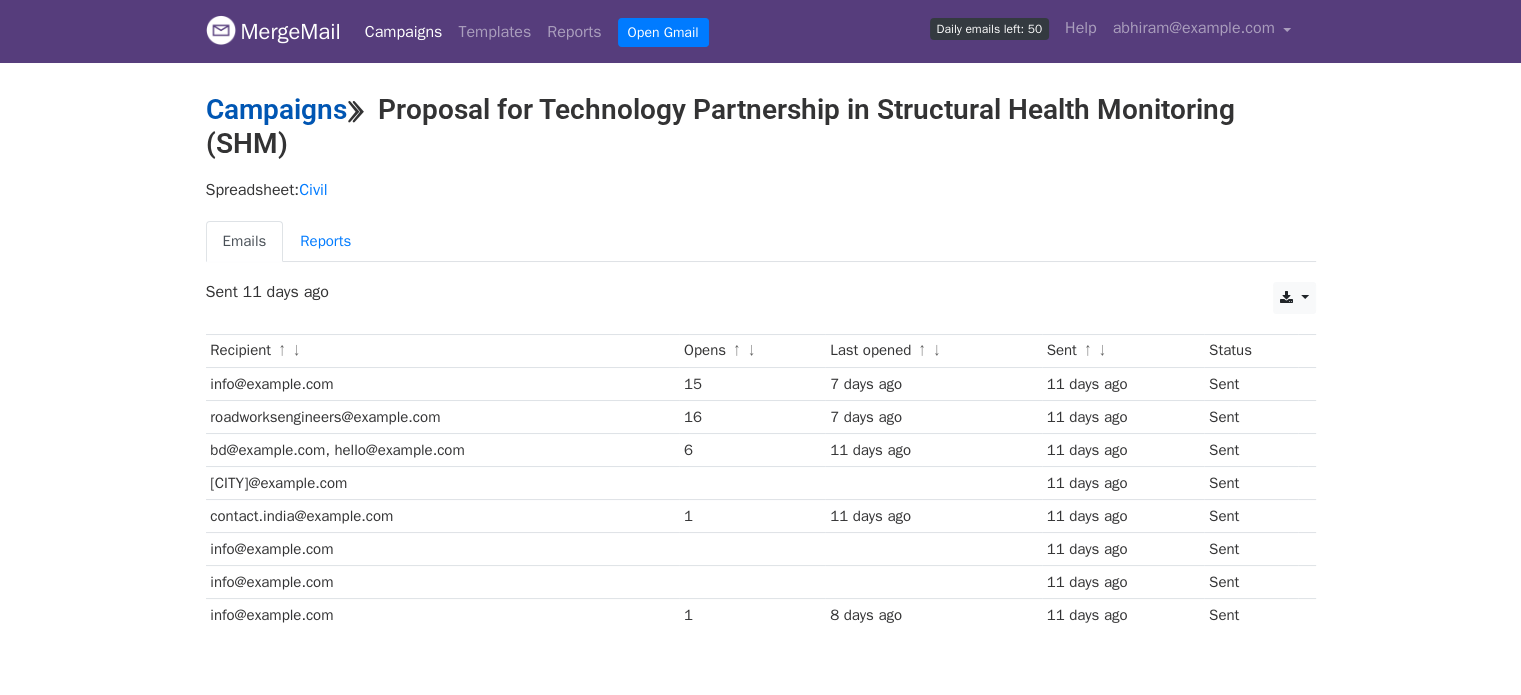click on "Campaigns" at bounding box center [276, 109] 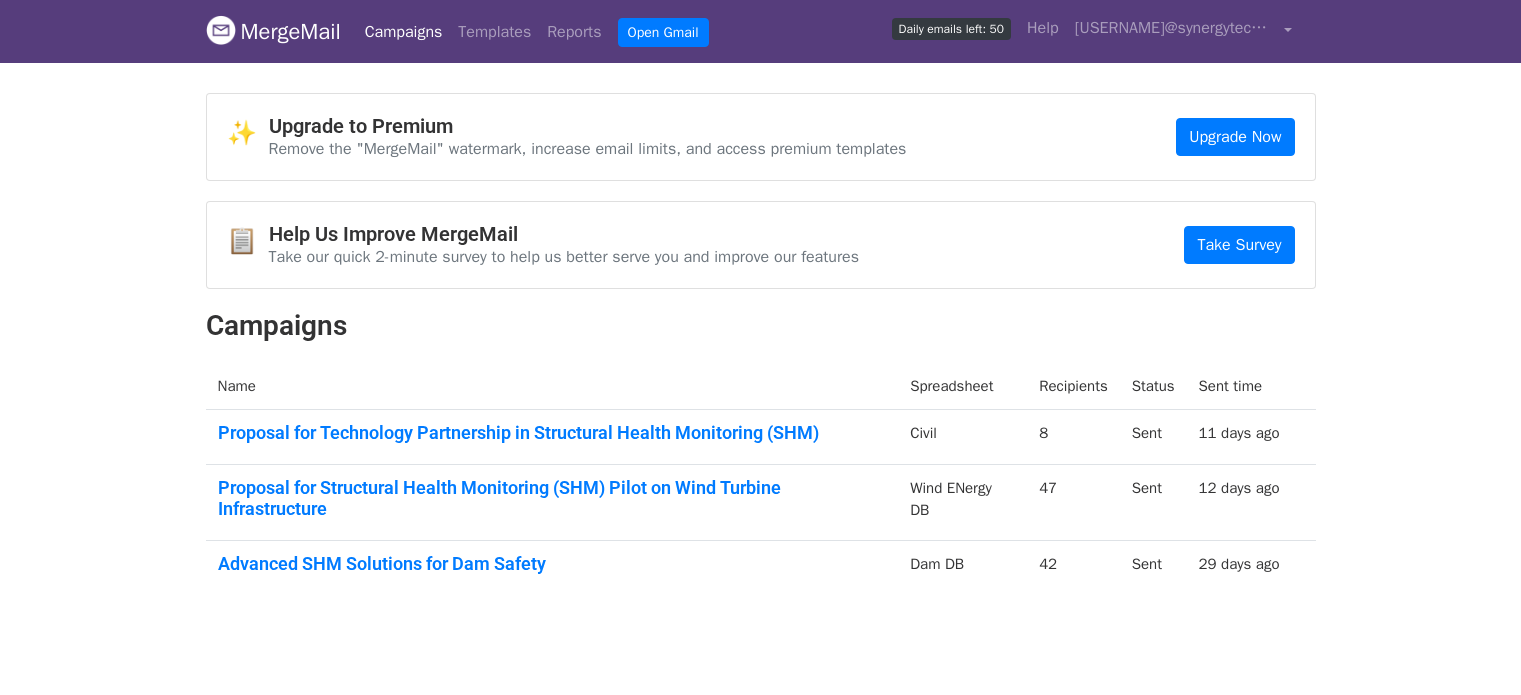 scroll, scrollTop: 0, scrollLeft: 0, axis: both 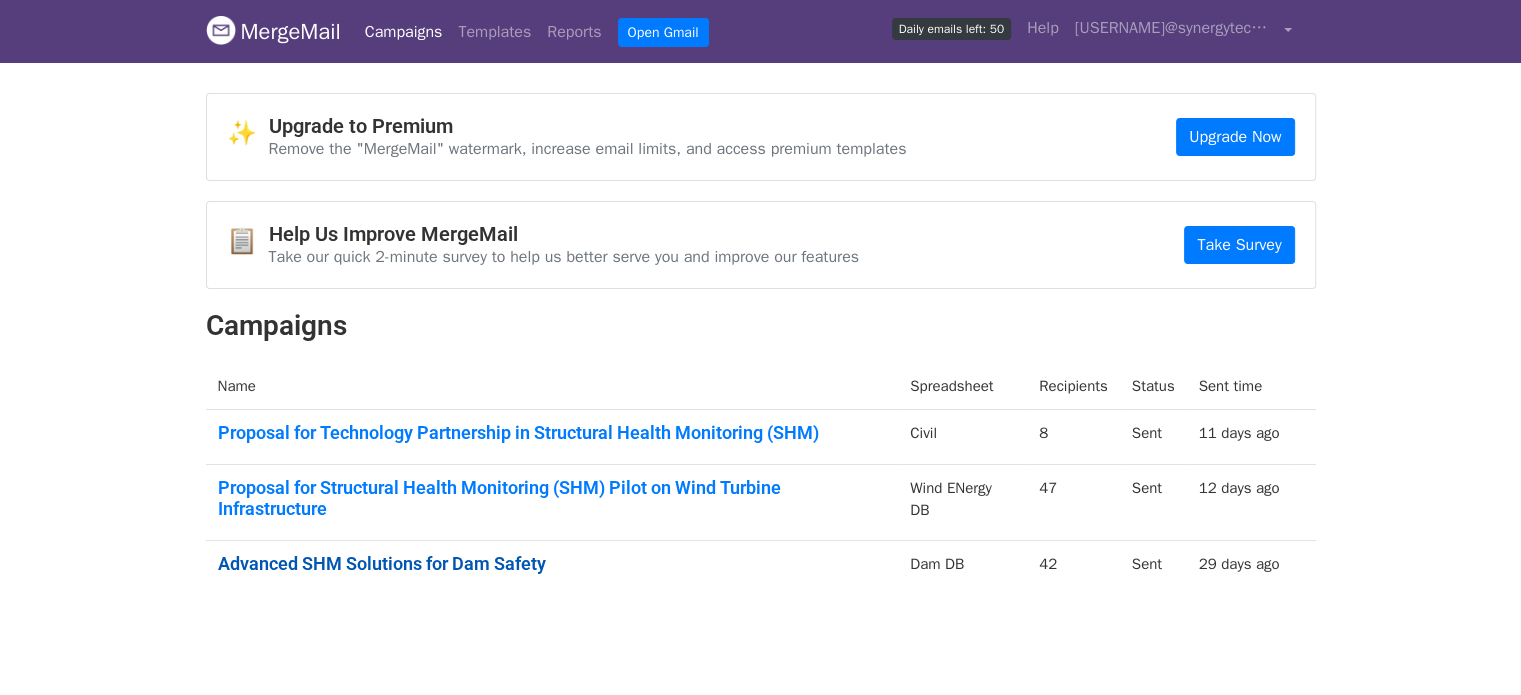click on "Advanced SHM Solutions for Dam Safety" at bounding box center (552, 564) 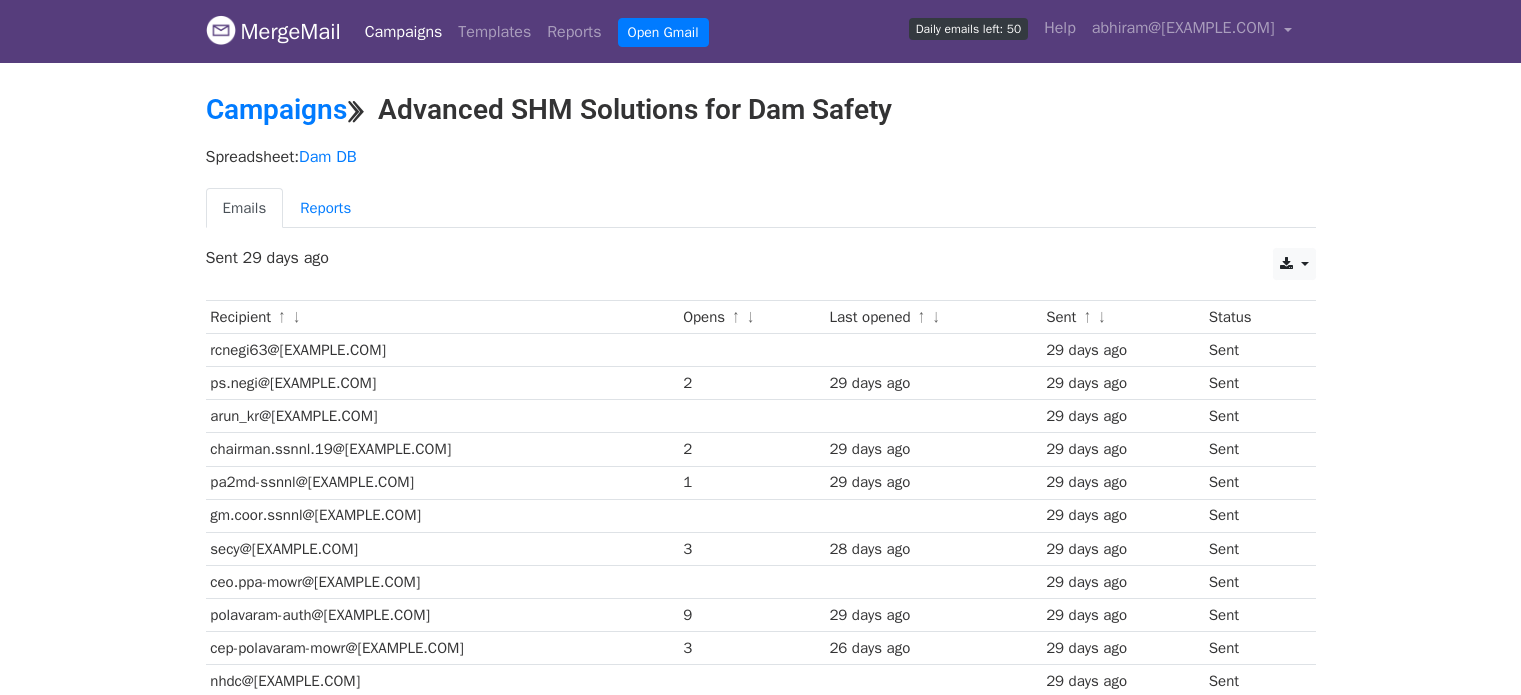 scroll, scrollTop: 0, scrollLeft: 0, axis: both 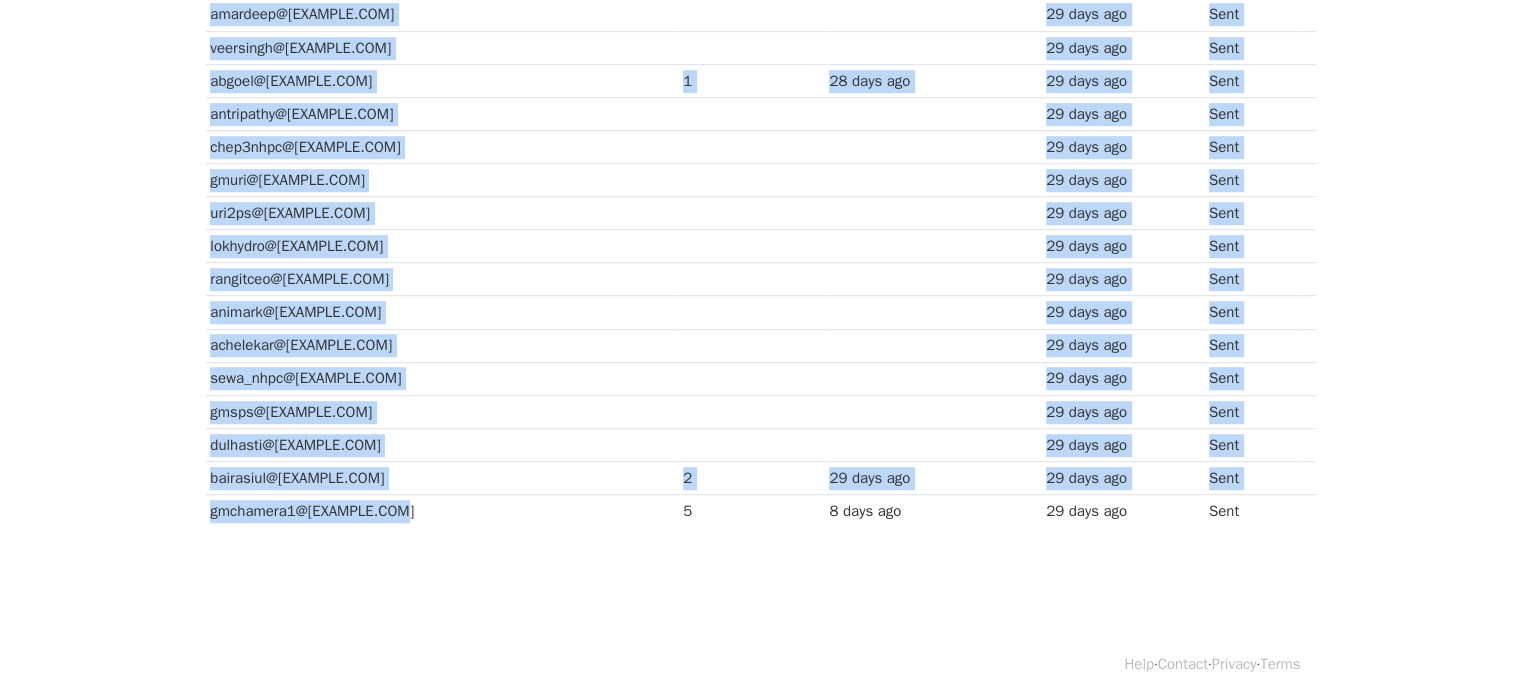 drag, startPoint x: 388, startPoint y: 500, endPoint x: 159, endPoint y: 499, distance: 229.00218 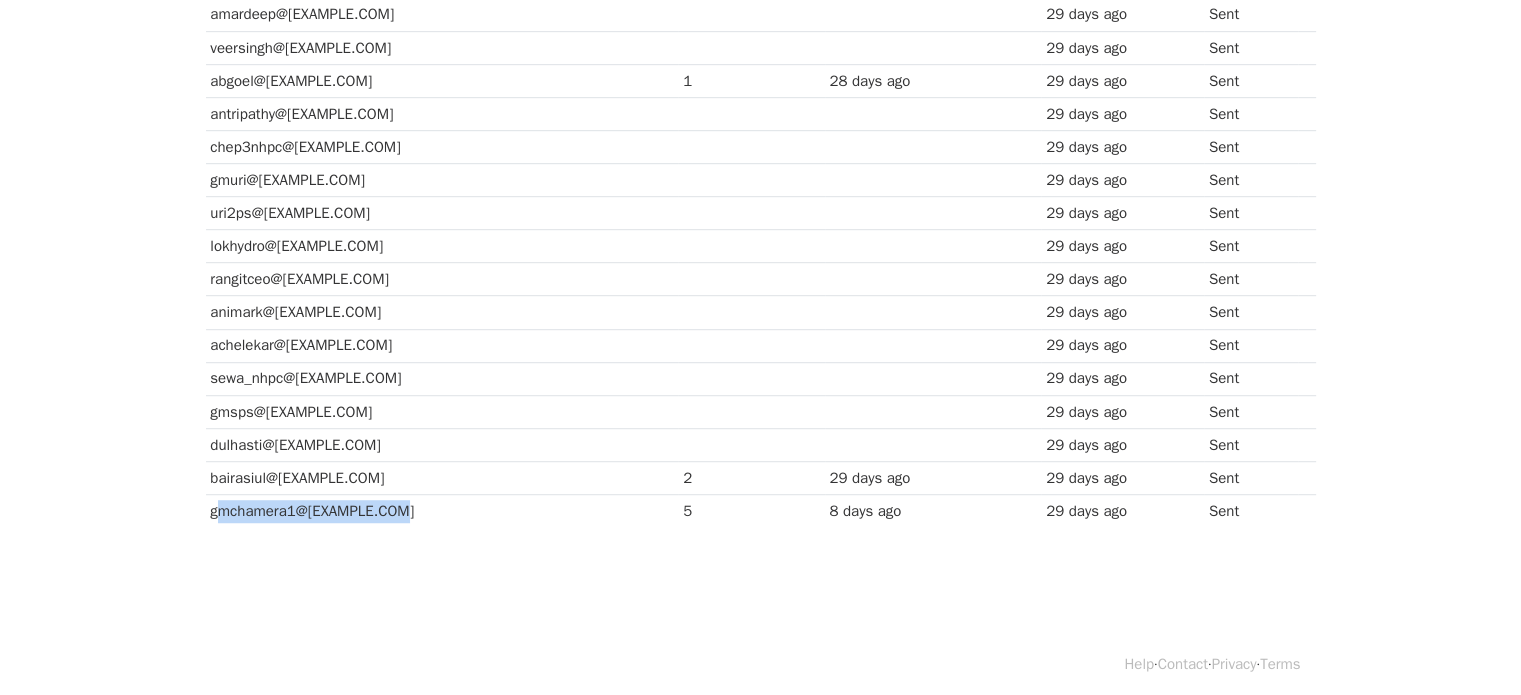 drag, startPoint x: 206, startPoint y: 498, endPoint x: 393, endPoint y: 498, distance: 187 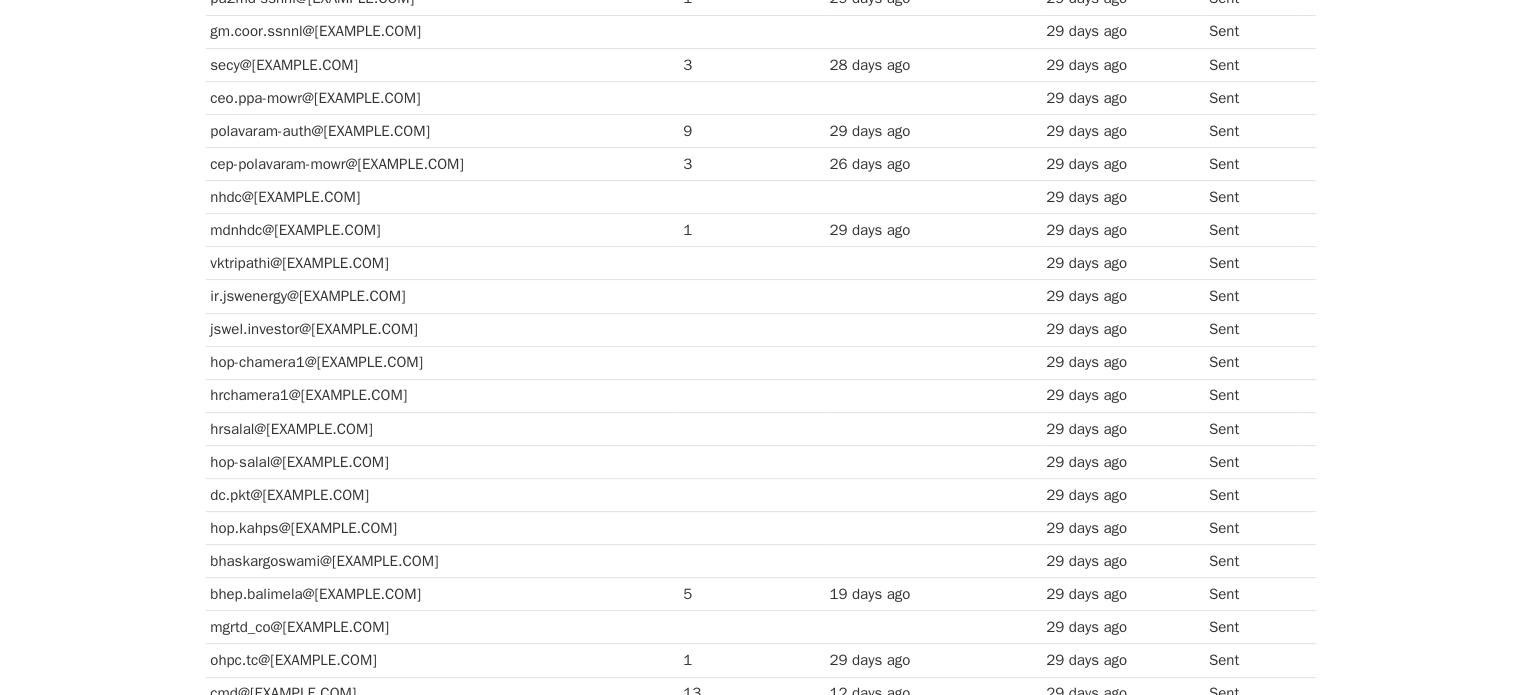 scroll, scrollTop: 0, scrollLeft: 0, axis: both 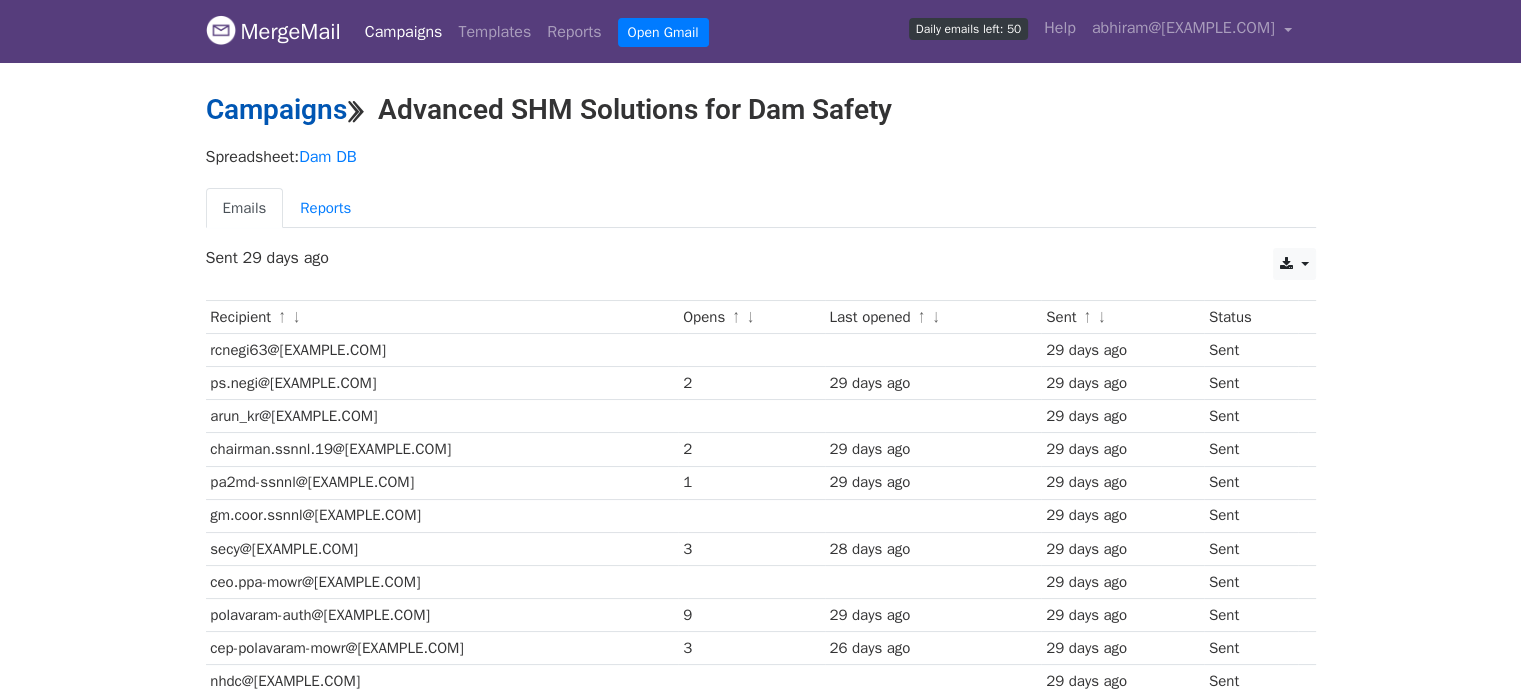 click on "Campaigns" at bounding box center (276, 109) 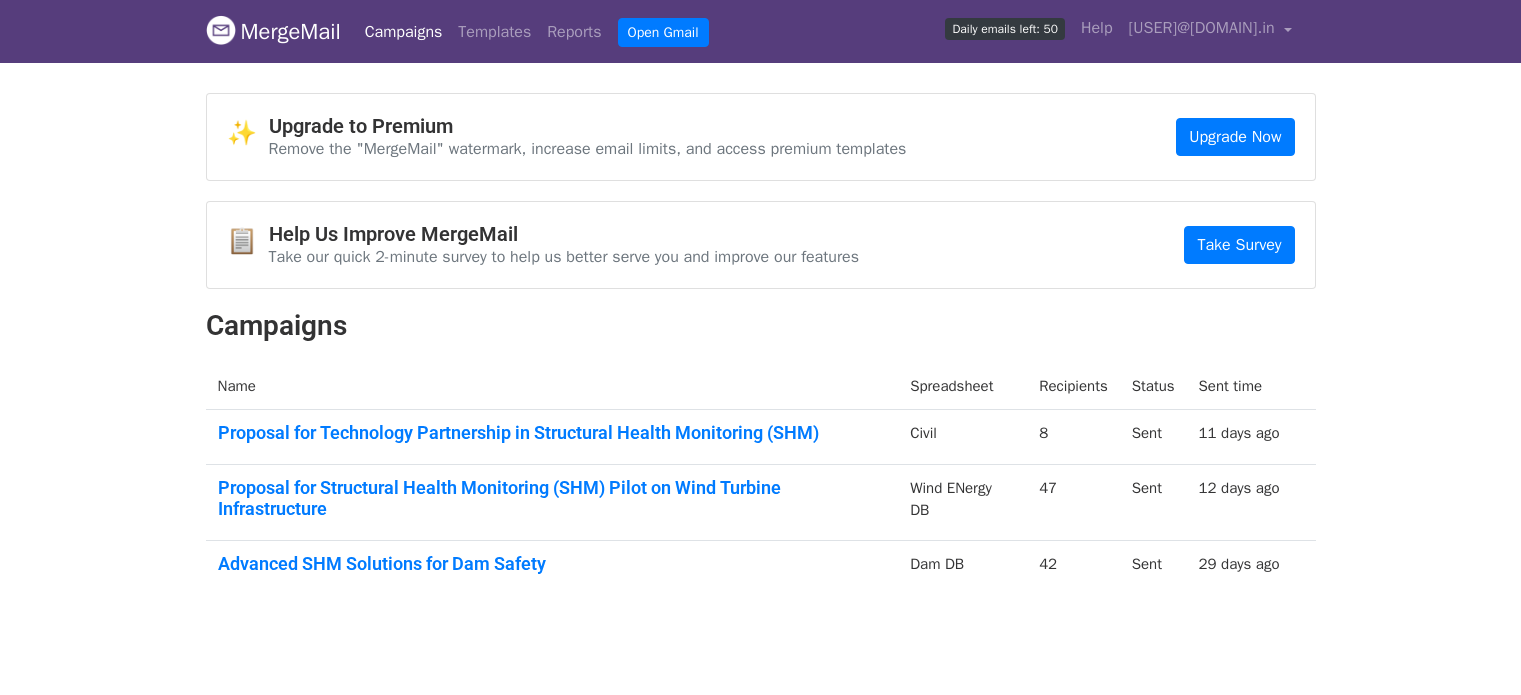 scroll, scrollTop: 0, scrollLeft: 0, axis: both 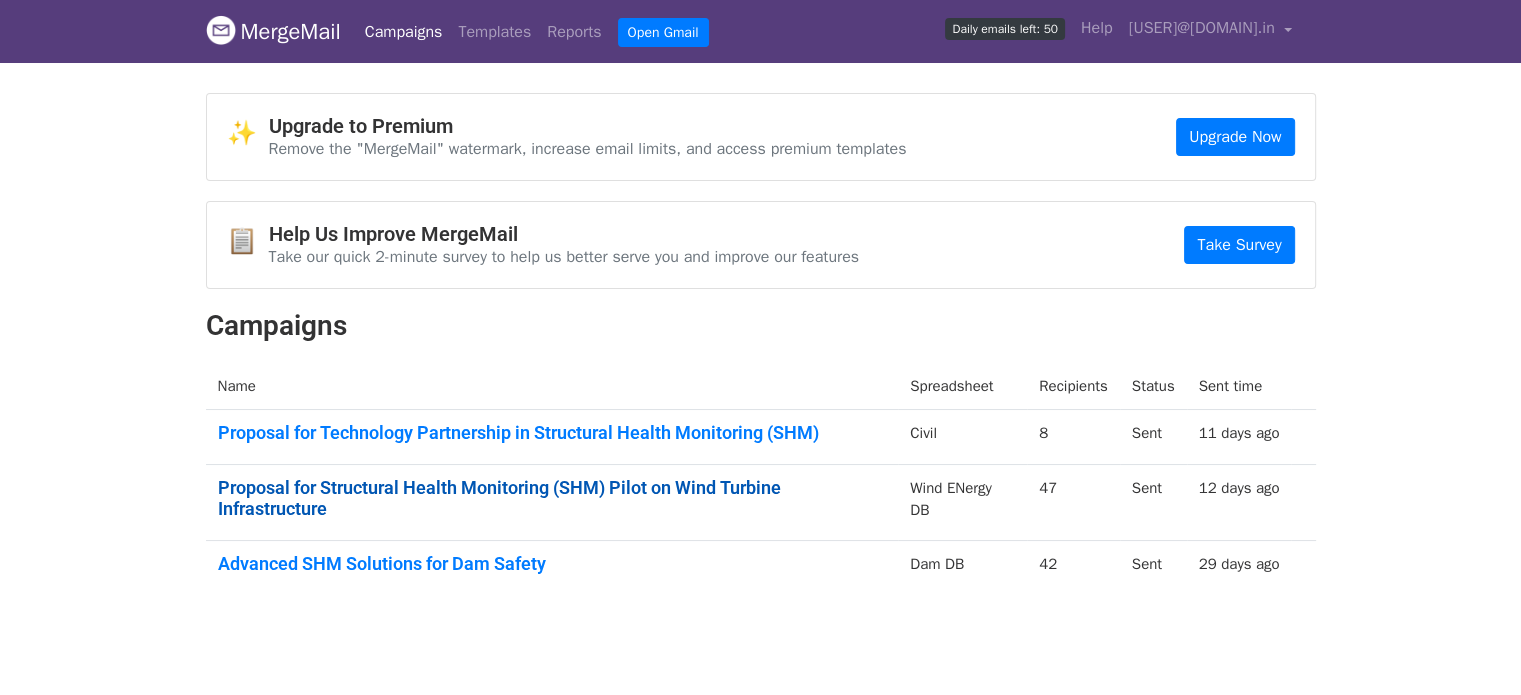 click on "Proposal for Structural Health Monitoring (SHM) Pilot on Wind Turbine Infrastructure" at bounding box center [552, 498] 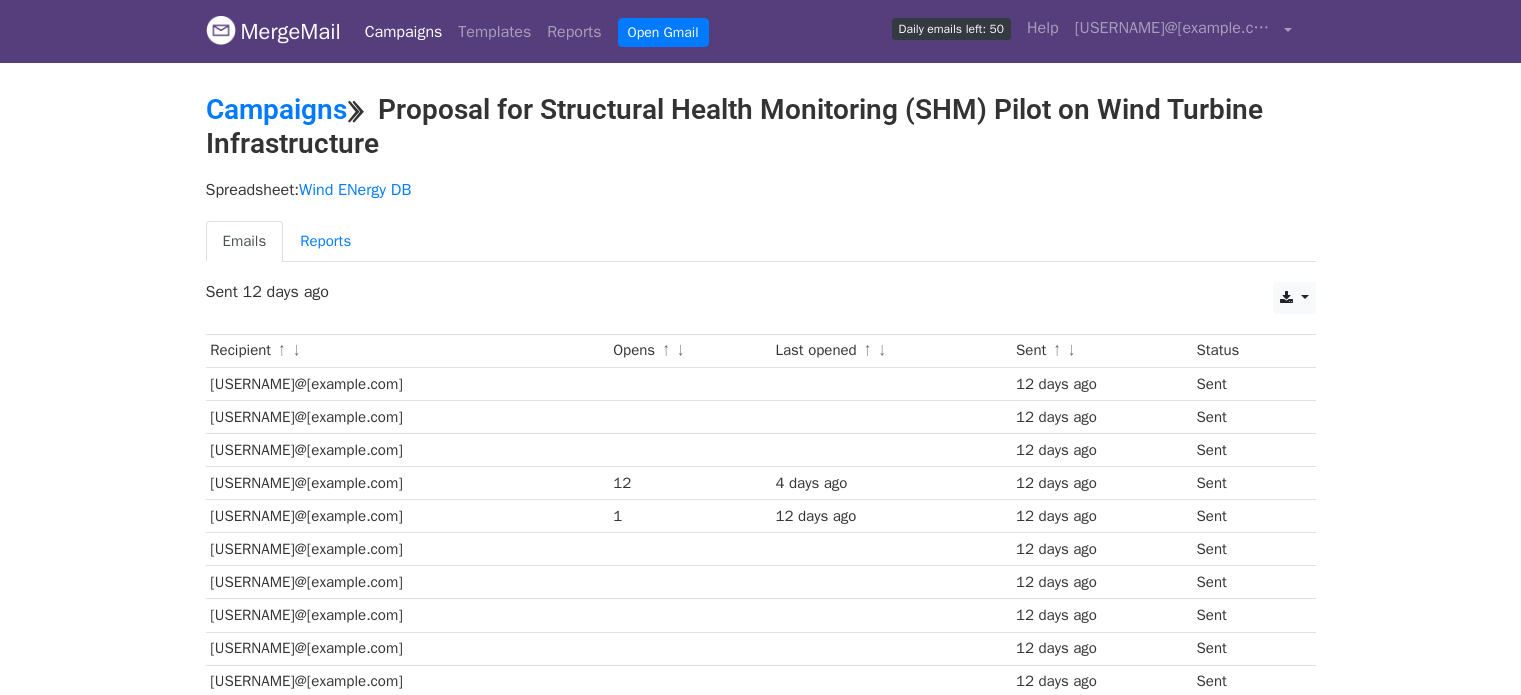 scroll, scrollTop: 0, scrollLeft: 0, axis: both 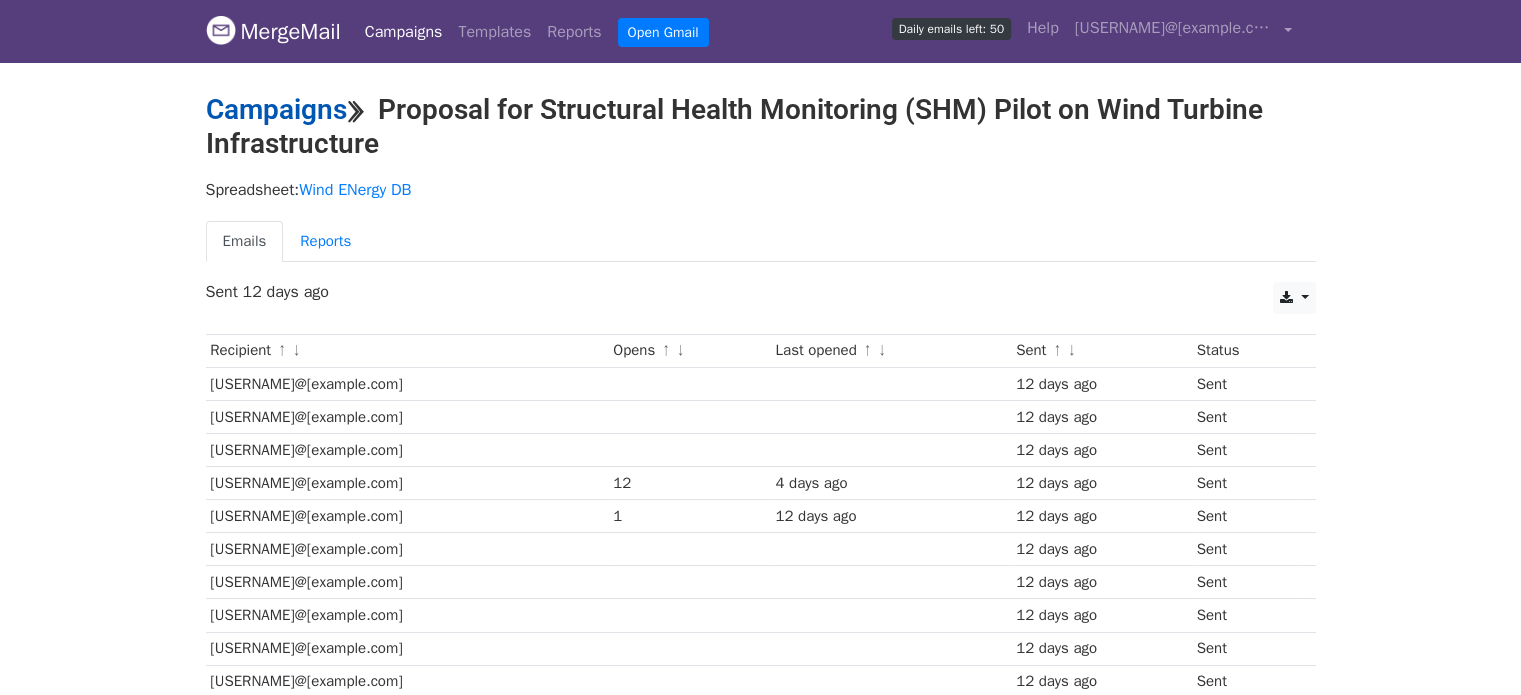 click on "Campaigns" at bounding box center [276, 109] 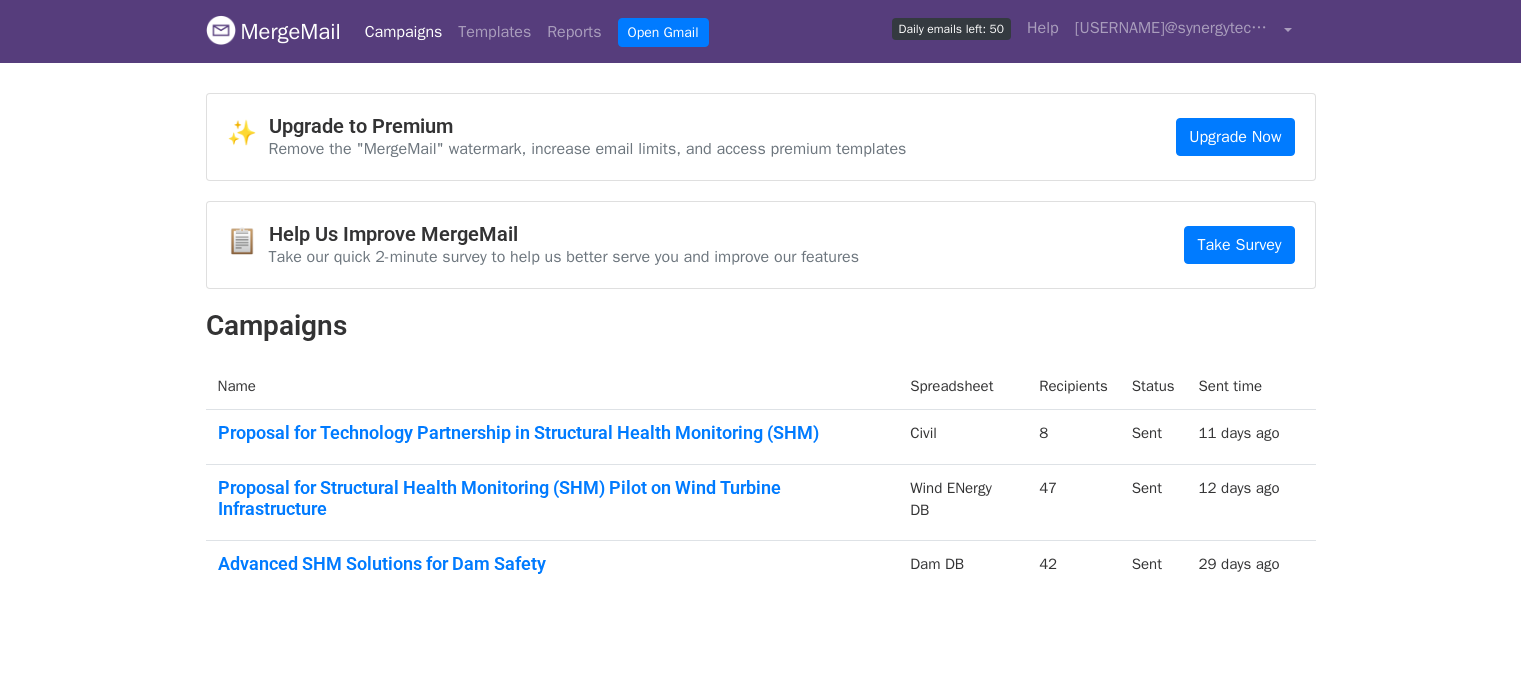 scroll, scrollTop: 0, scrollLeft: 0, axis: both 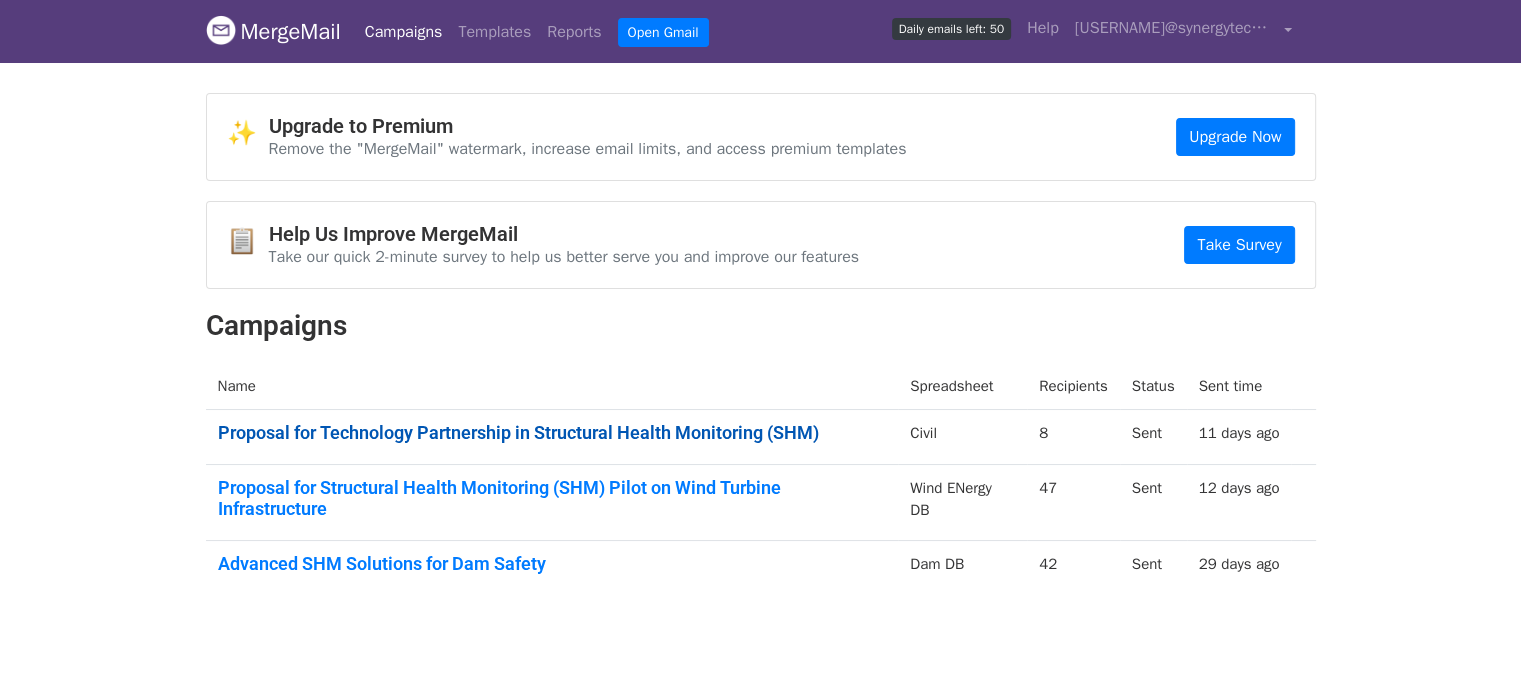 click on "Proposal for Technology Partnership in Structural Health Monitoring (SHM)" at bounding box center [552, 433] 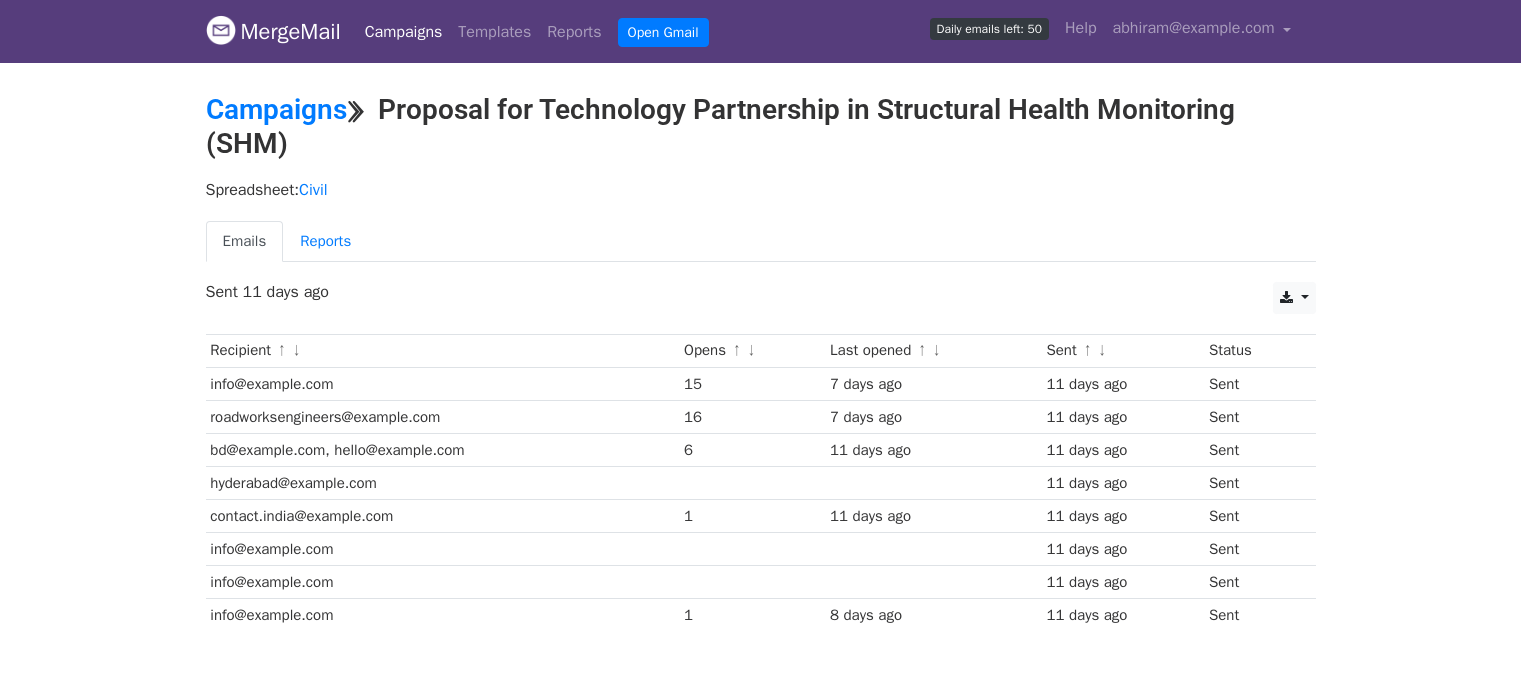 scroll, scrollTop: 0, scrollLeft: 0, axis: both 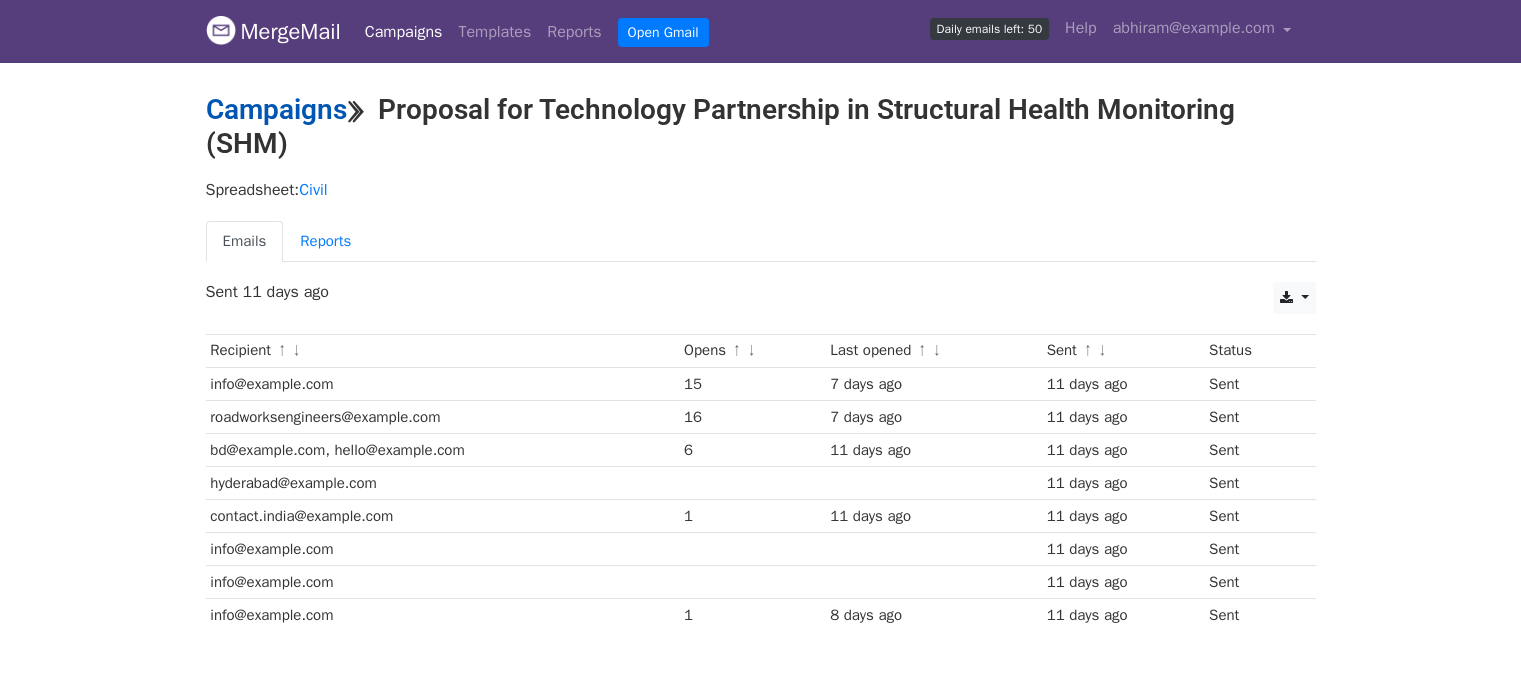 click on "Campaigns" at bounding box center (276, 109) 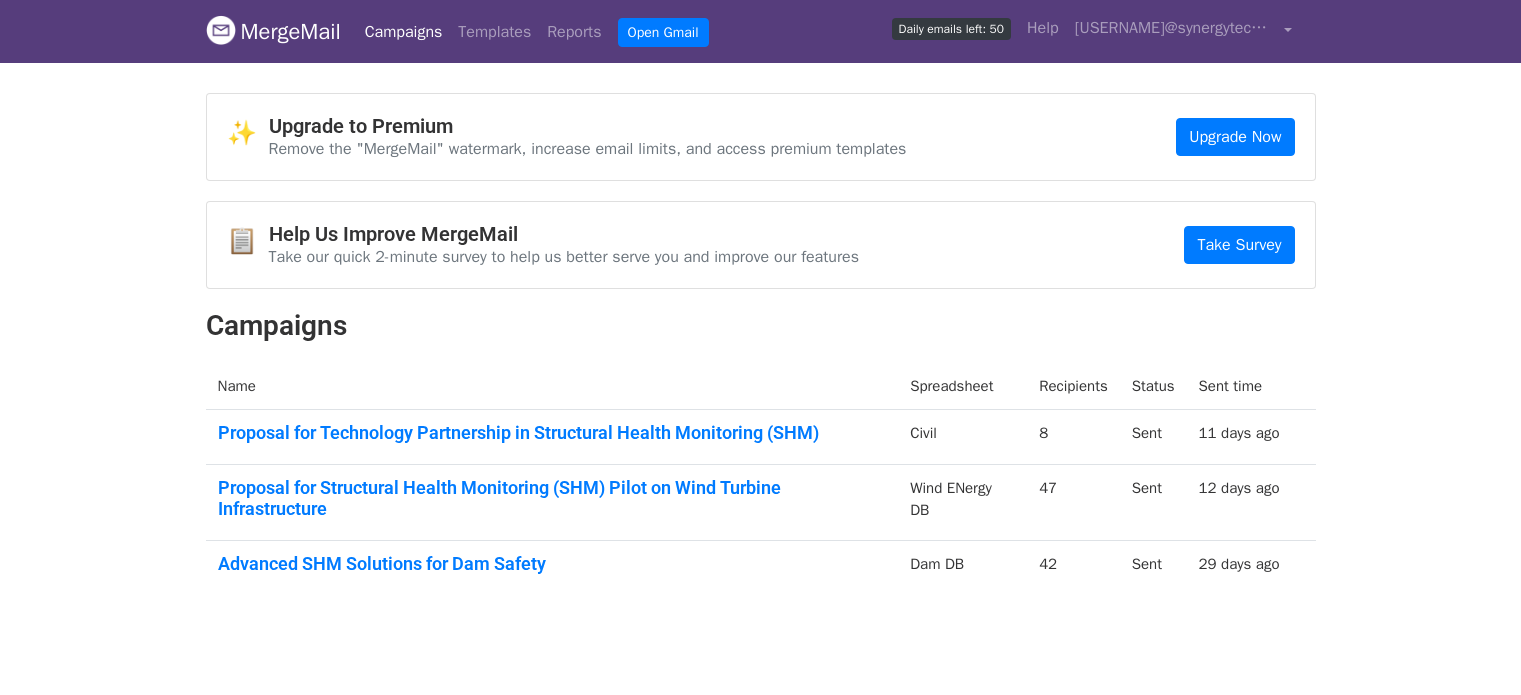 scroll, scrollTop: 0, scrollLeft: 0, axis: both 